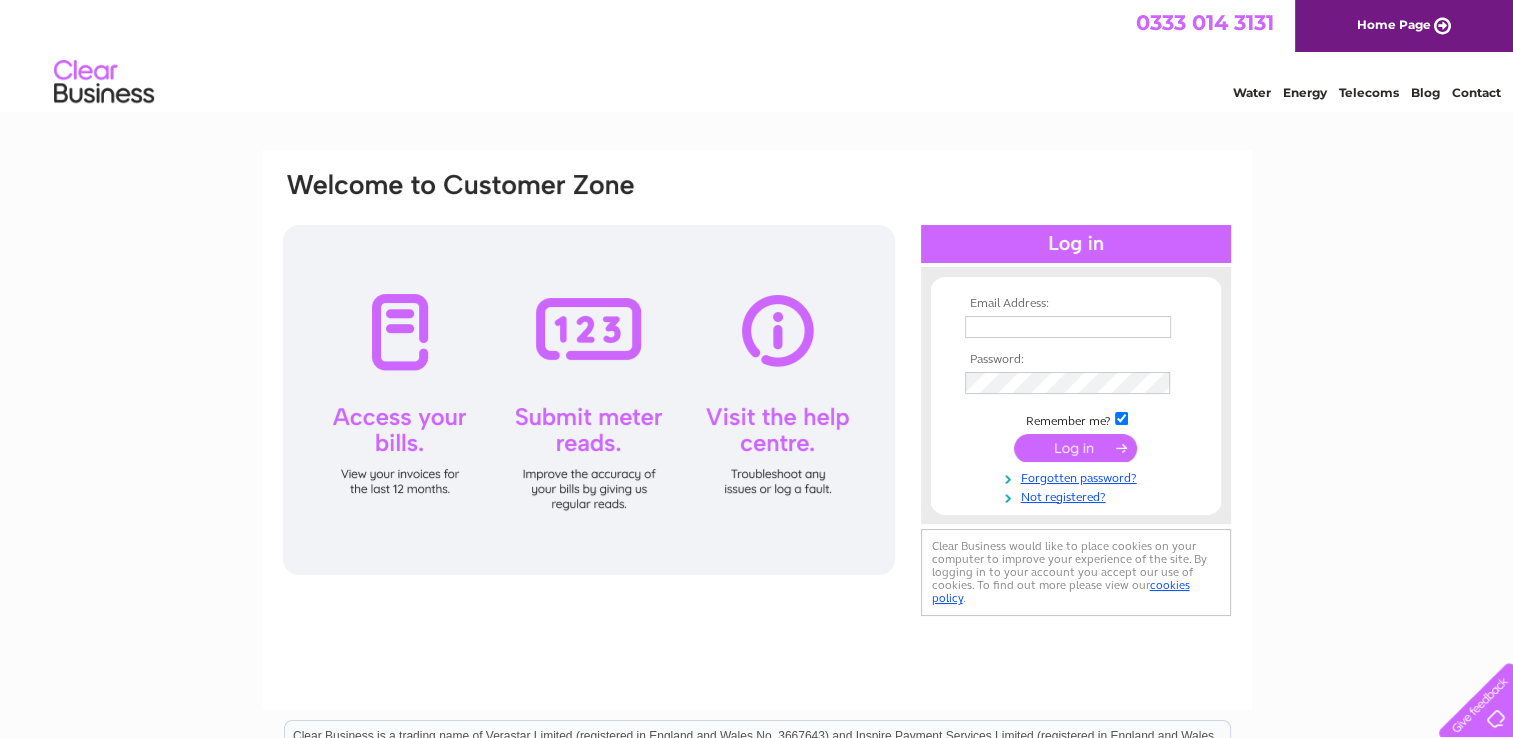 scroll, scrollTop: 0, scrollLeft: 0, axis: both 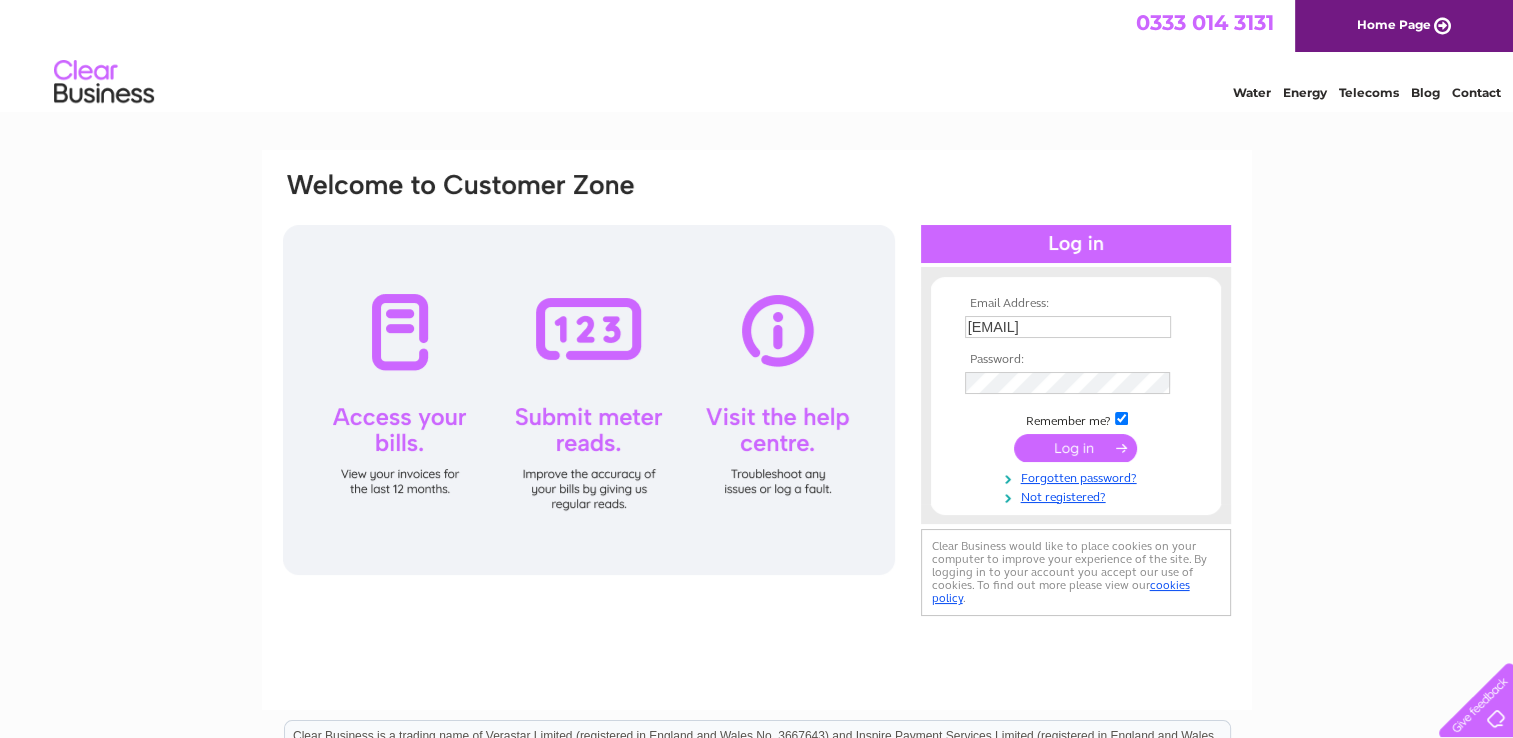 click at bounding box center [1075, 448] 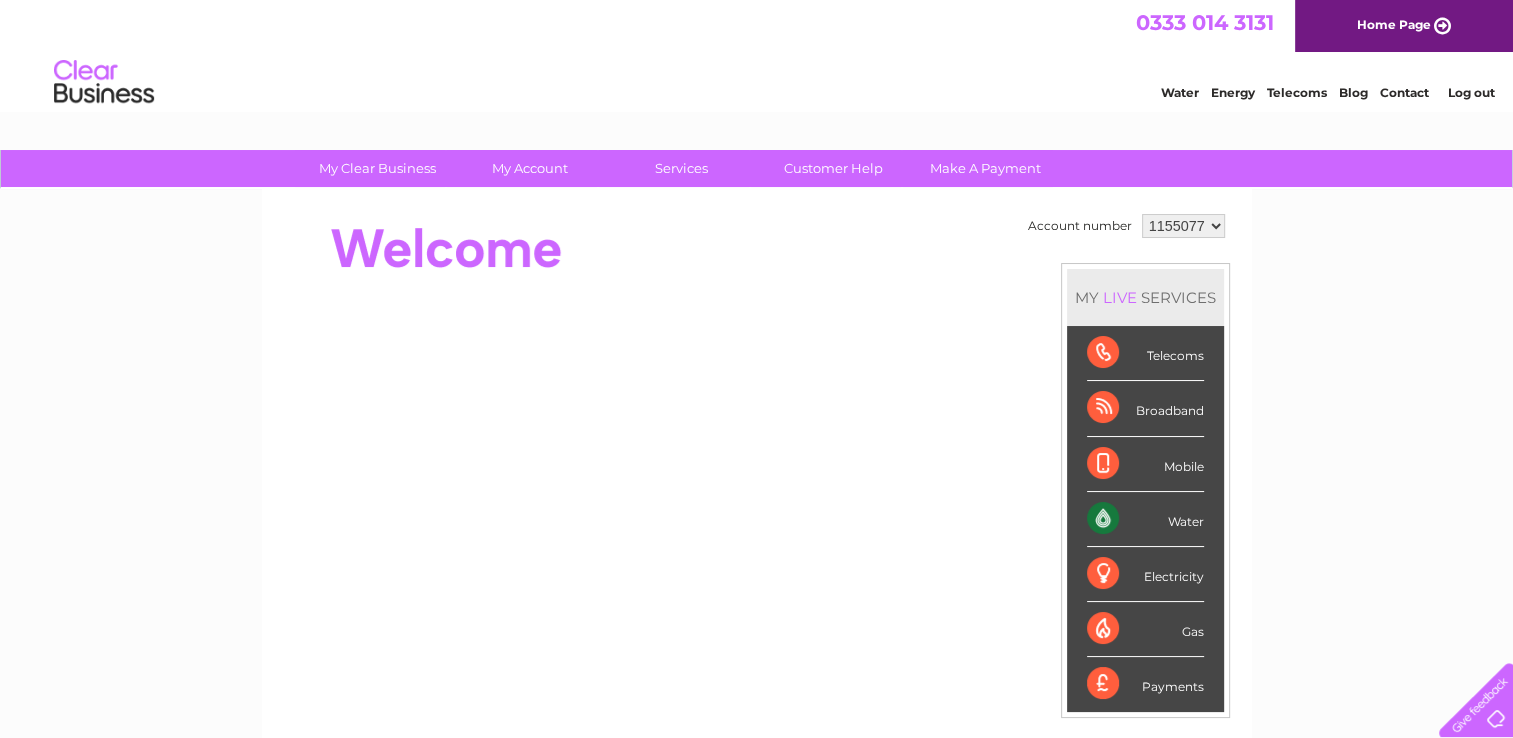 scroll, scrollTop: 0, scrollLeft: 0, axis: both 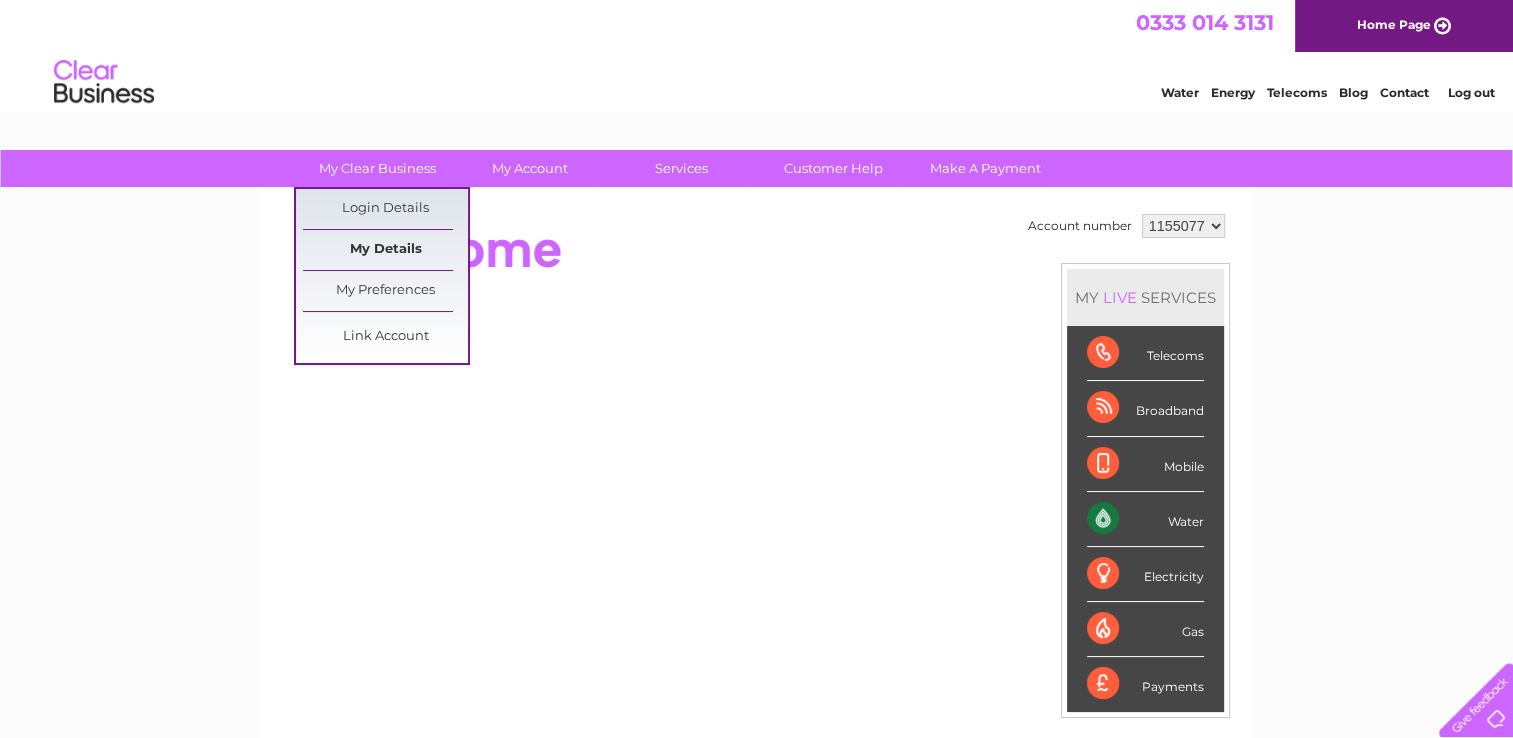 click on "My Details" at bounding box center [385, 250] 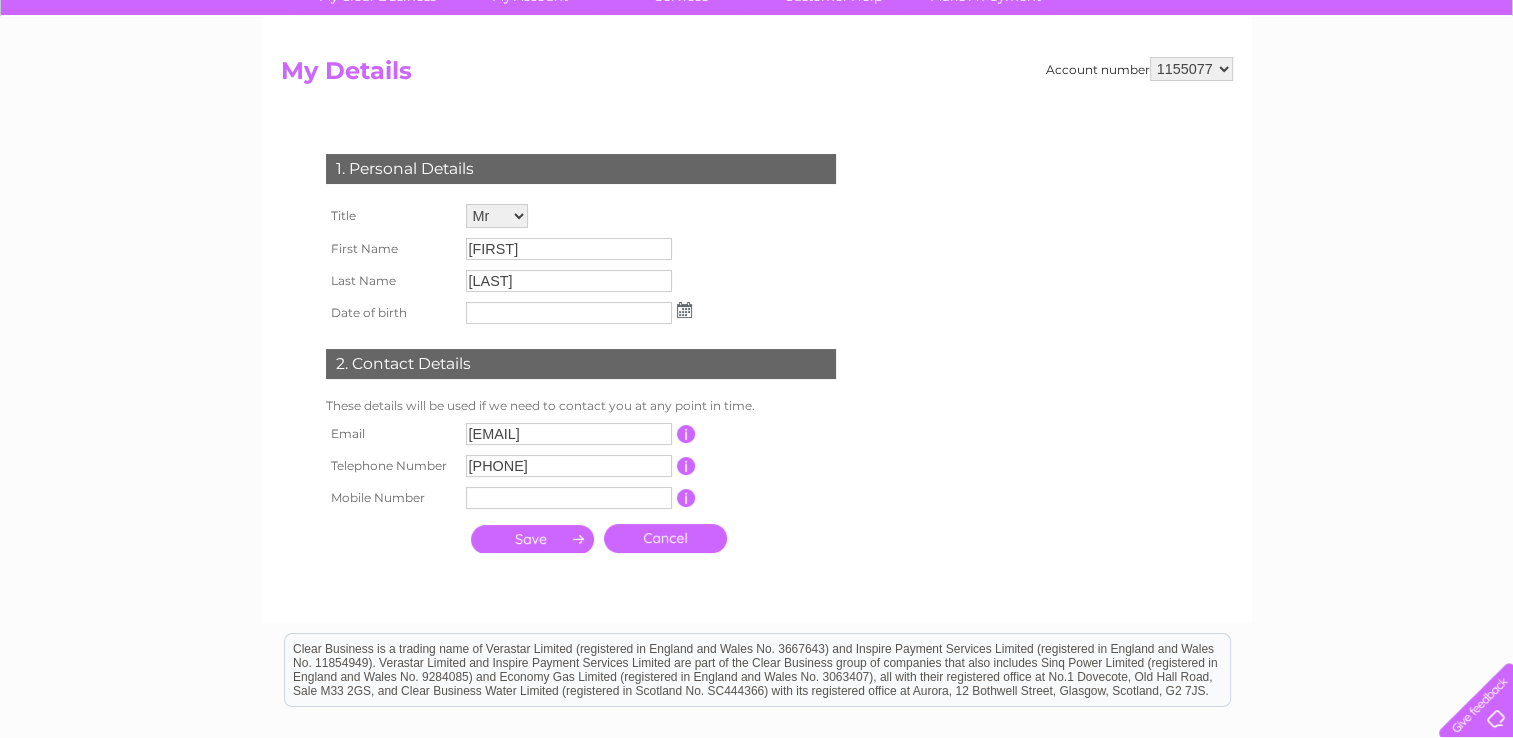 scroll, scrollTop: 175, scrollLeft: 0, axis: vertical 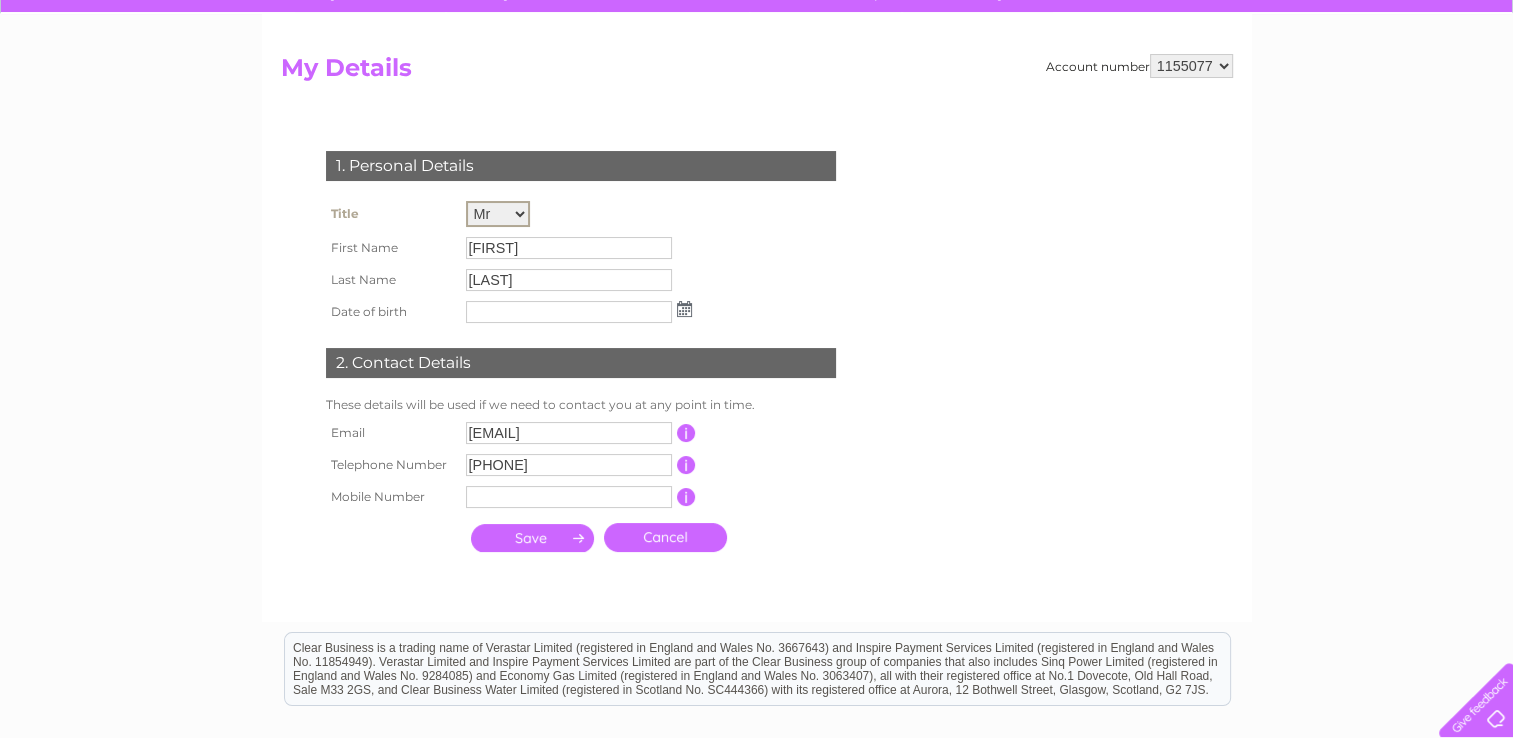 click on "Mr
Mrs
Ms
Miss
Dr
Rev
Prof
Other" at bounding box center (498, 214) 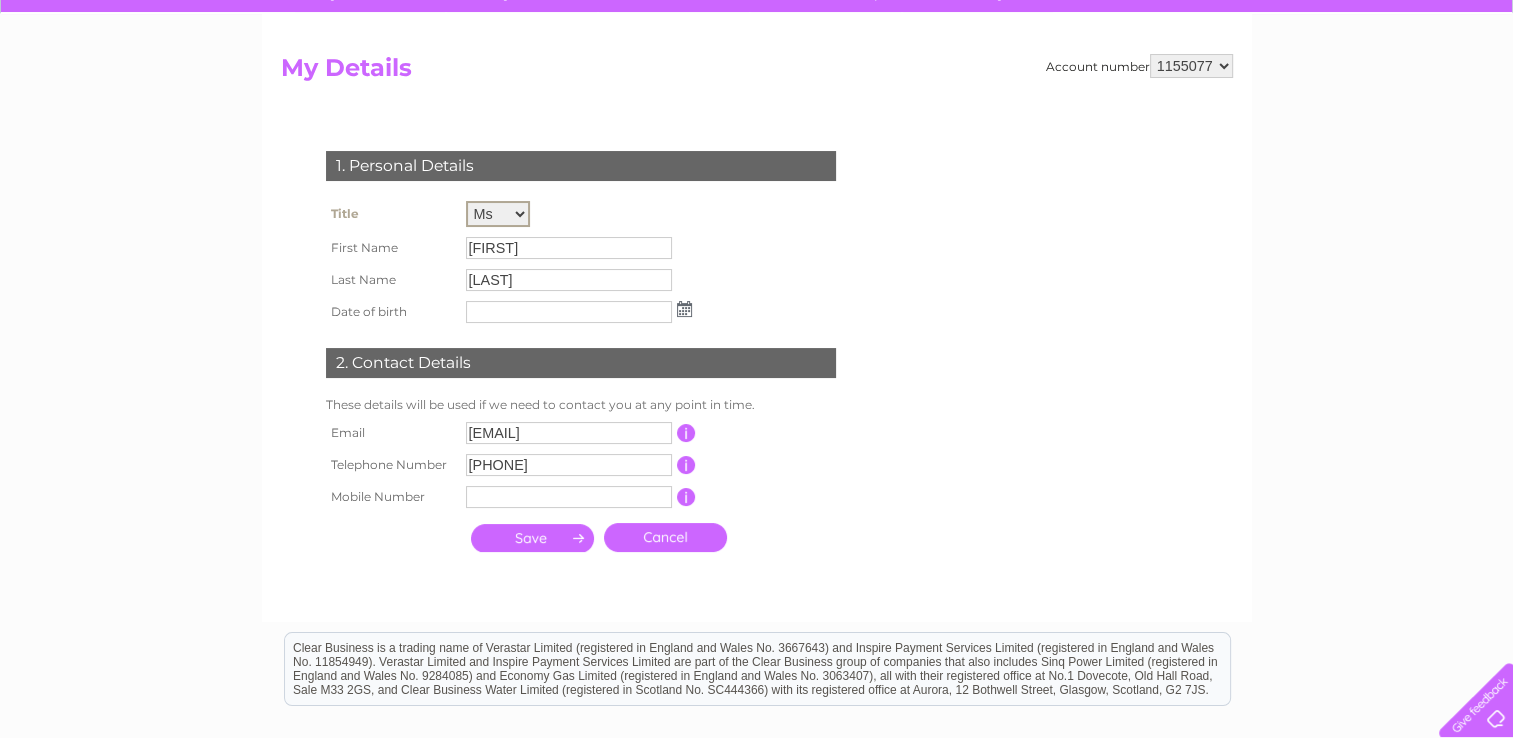 click on "Mr
Mrs
Ms
Miss
Dr
Rev
Prof
Other" at bounding box center [498, 214] 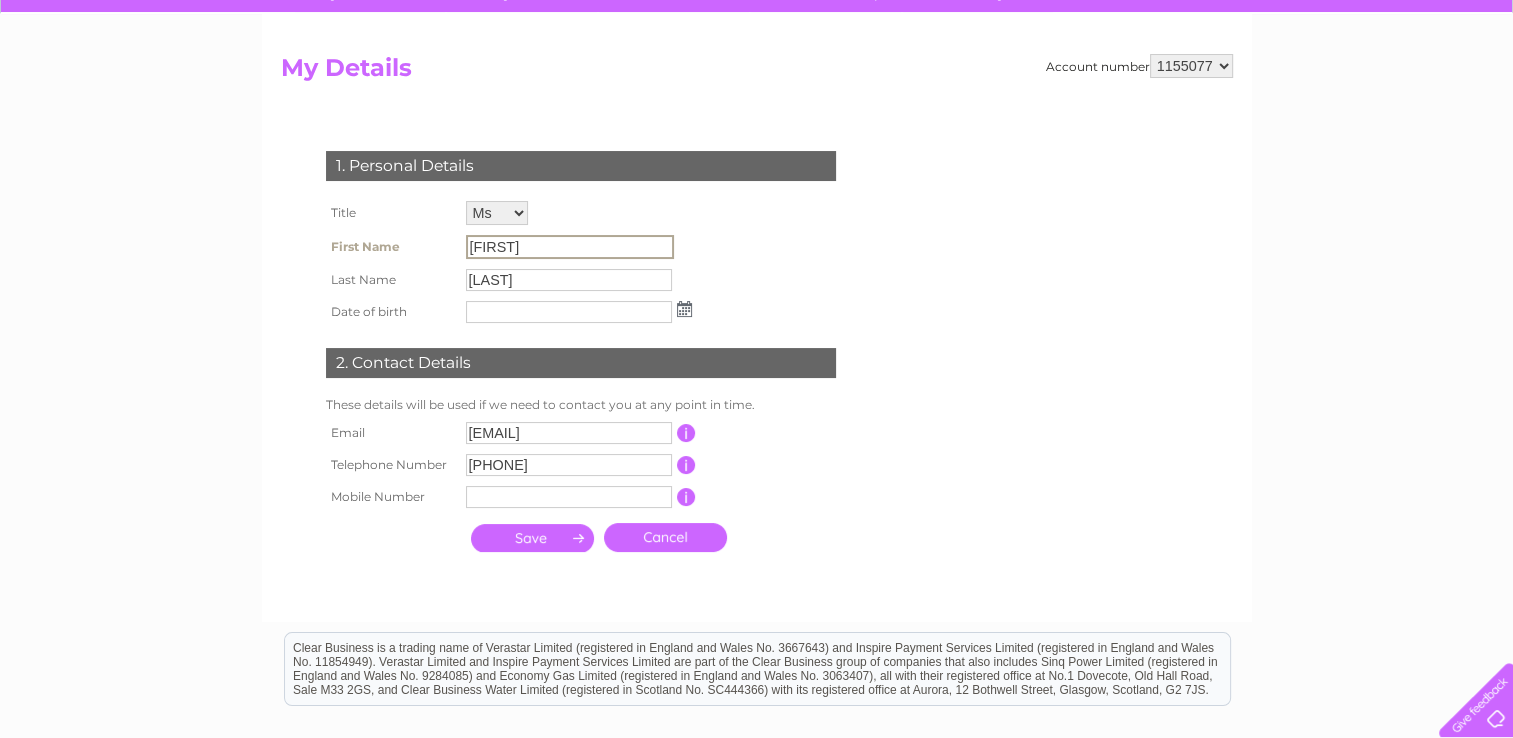 drag, startPoint x: 507, startPoint y: 246, endPoint x: 422, endPoint y: 226, distance: 87.32124 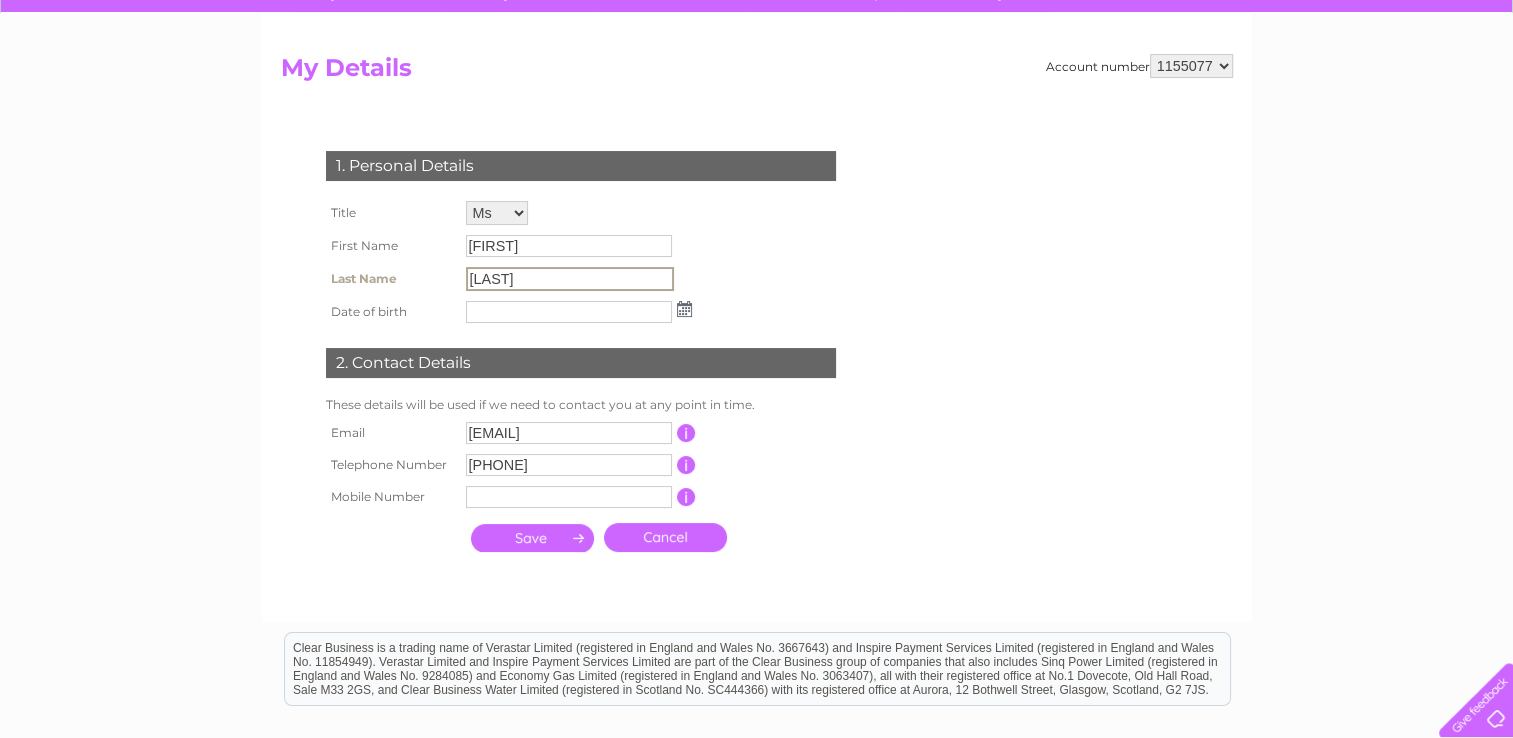 drag, startPoint x: 522, startPoint y: 250, endPoint x: 532, endPoint y: 287, distance: 38.327538 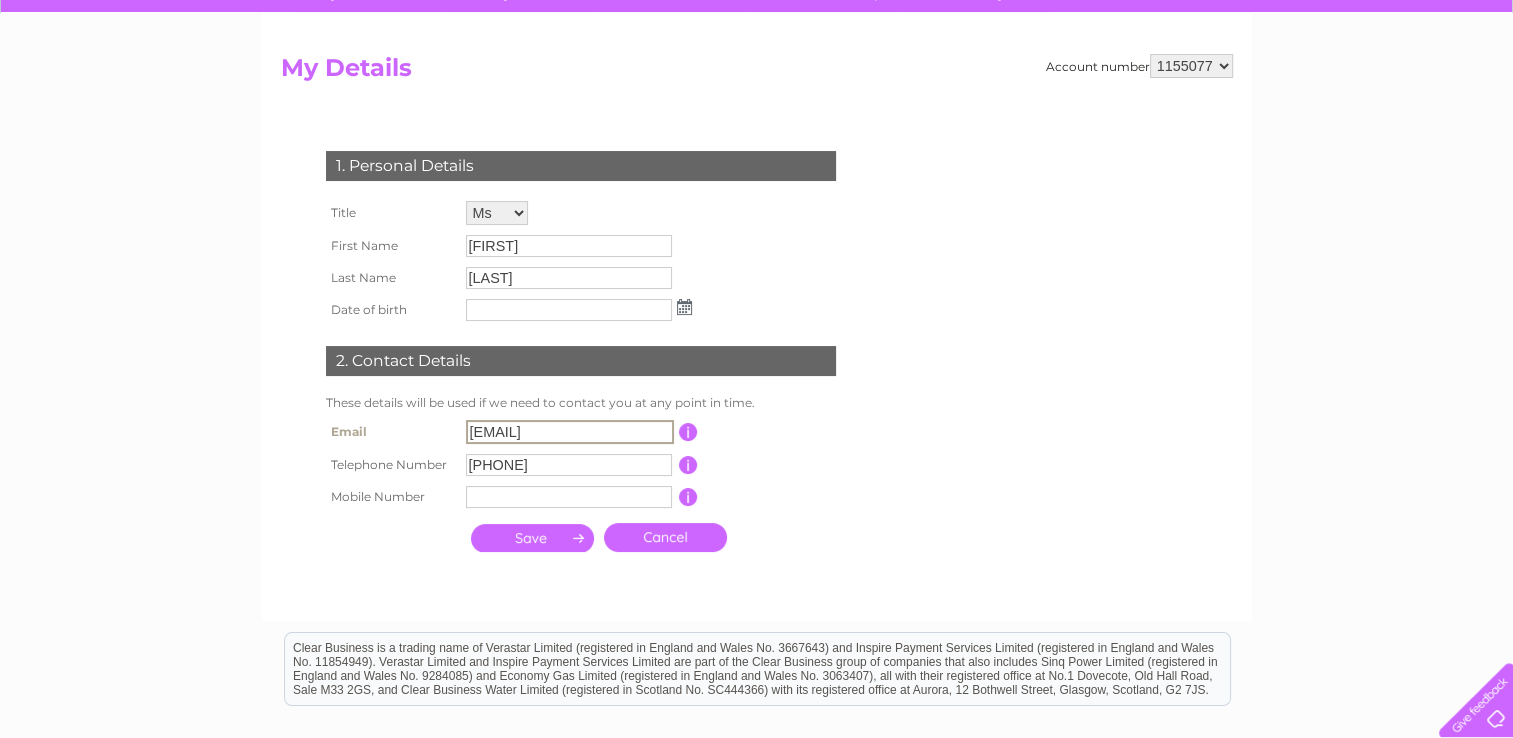 drag, startPoint x: 600, startPoint y: 433, endPoint x: 391, endPoint y: 400, distance: 211.58922 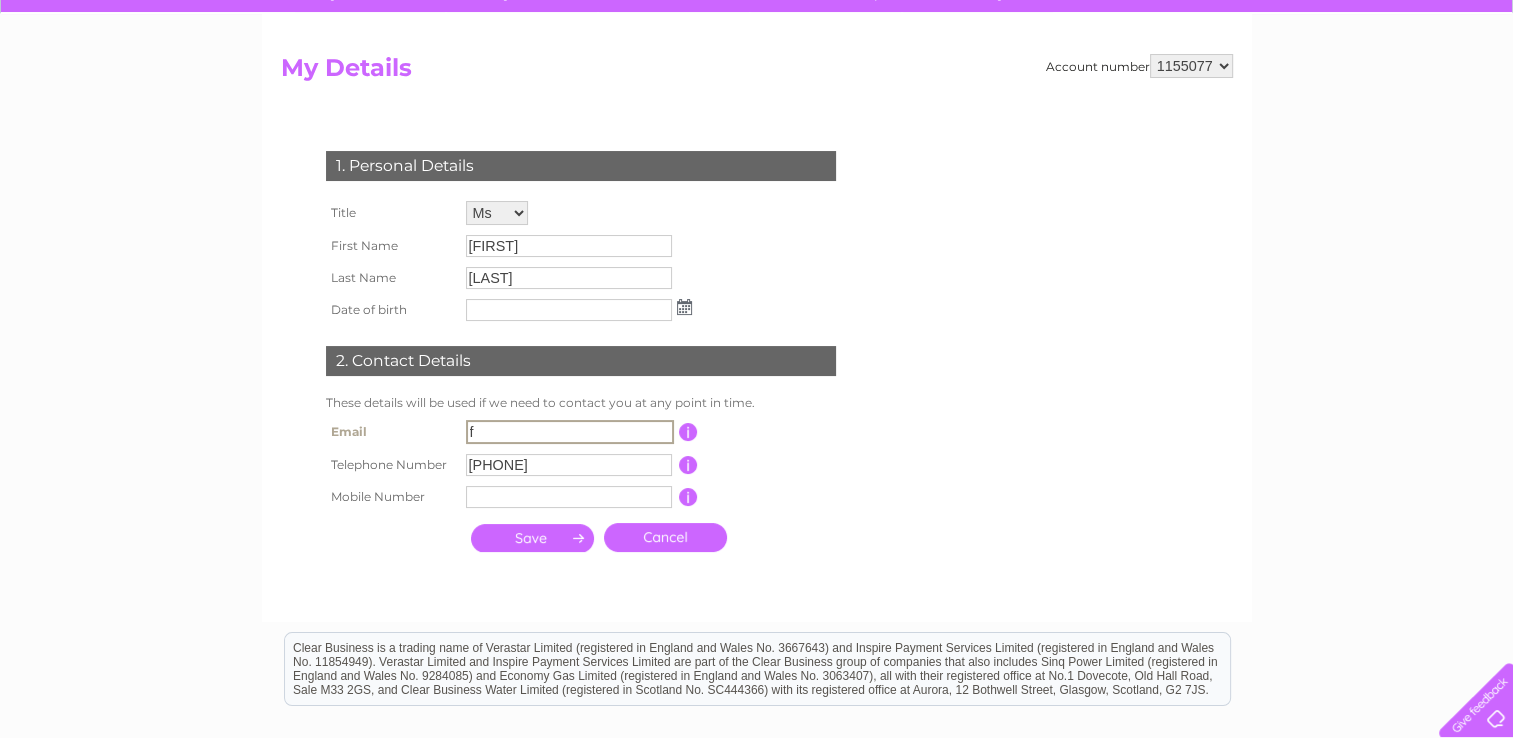 type on "[EMAIL]" 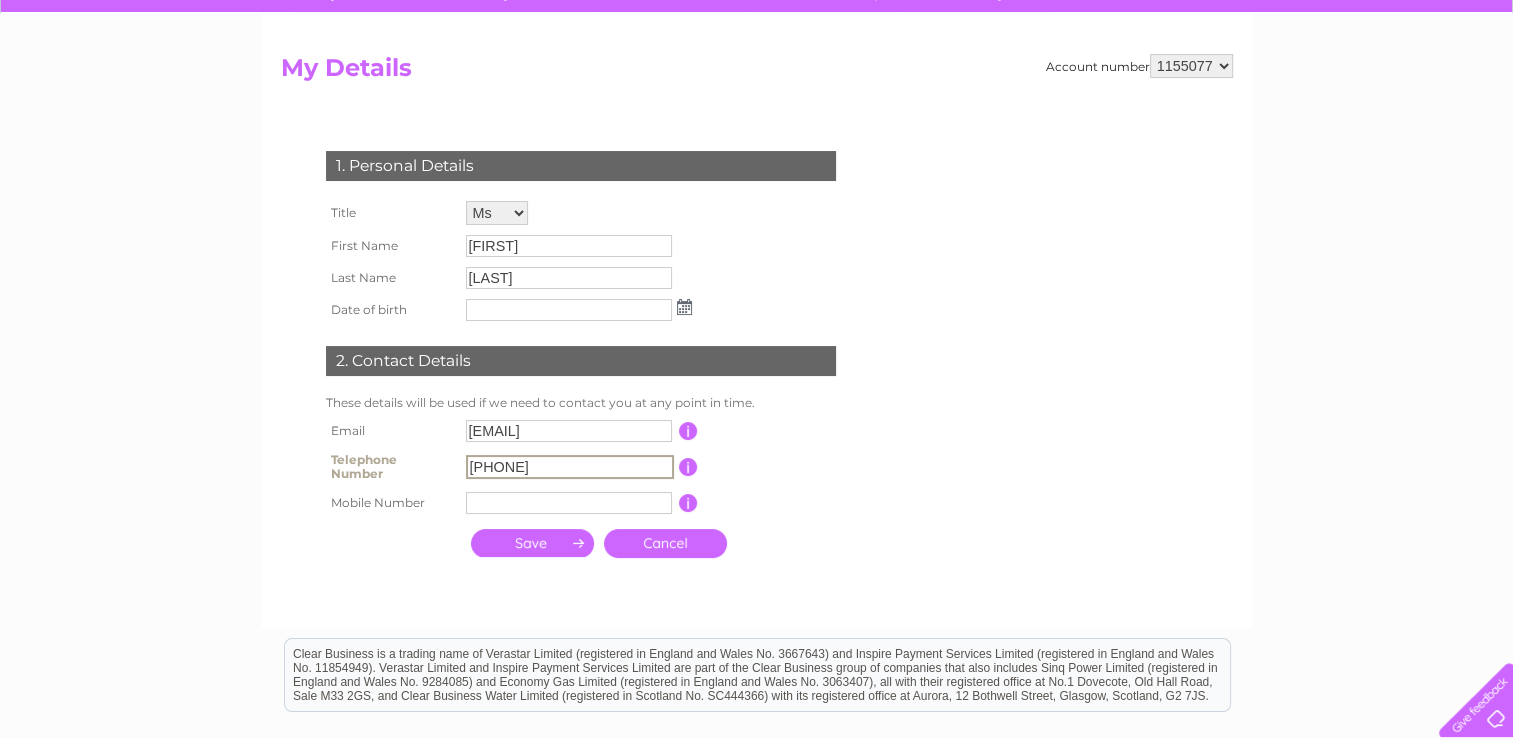 click on "[PHONE]" at bounding box center [570, 467] 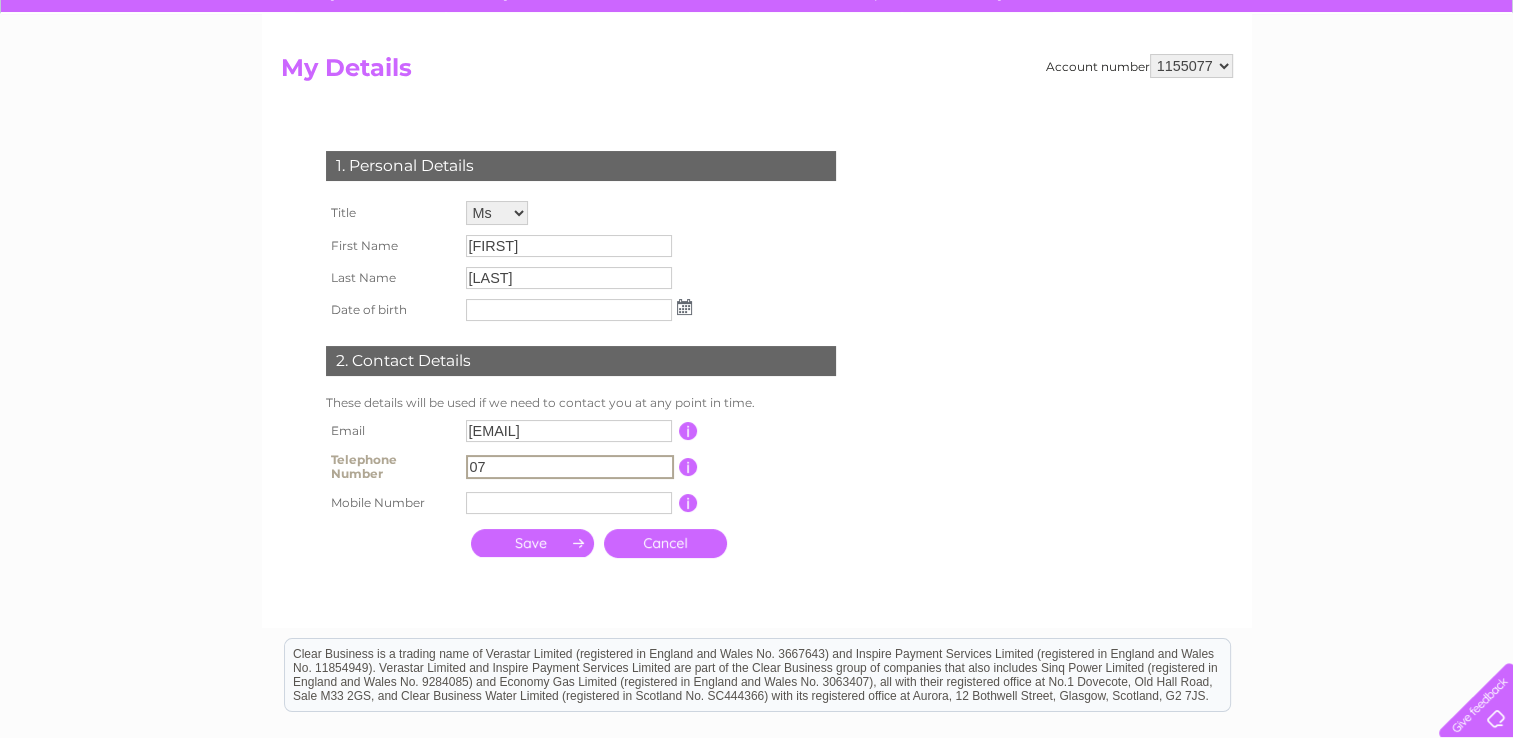 type on "[PHONE]" 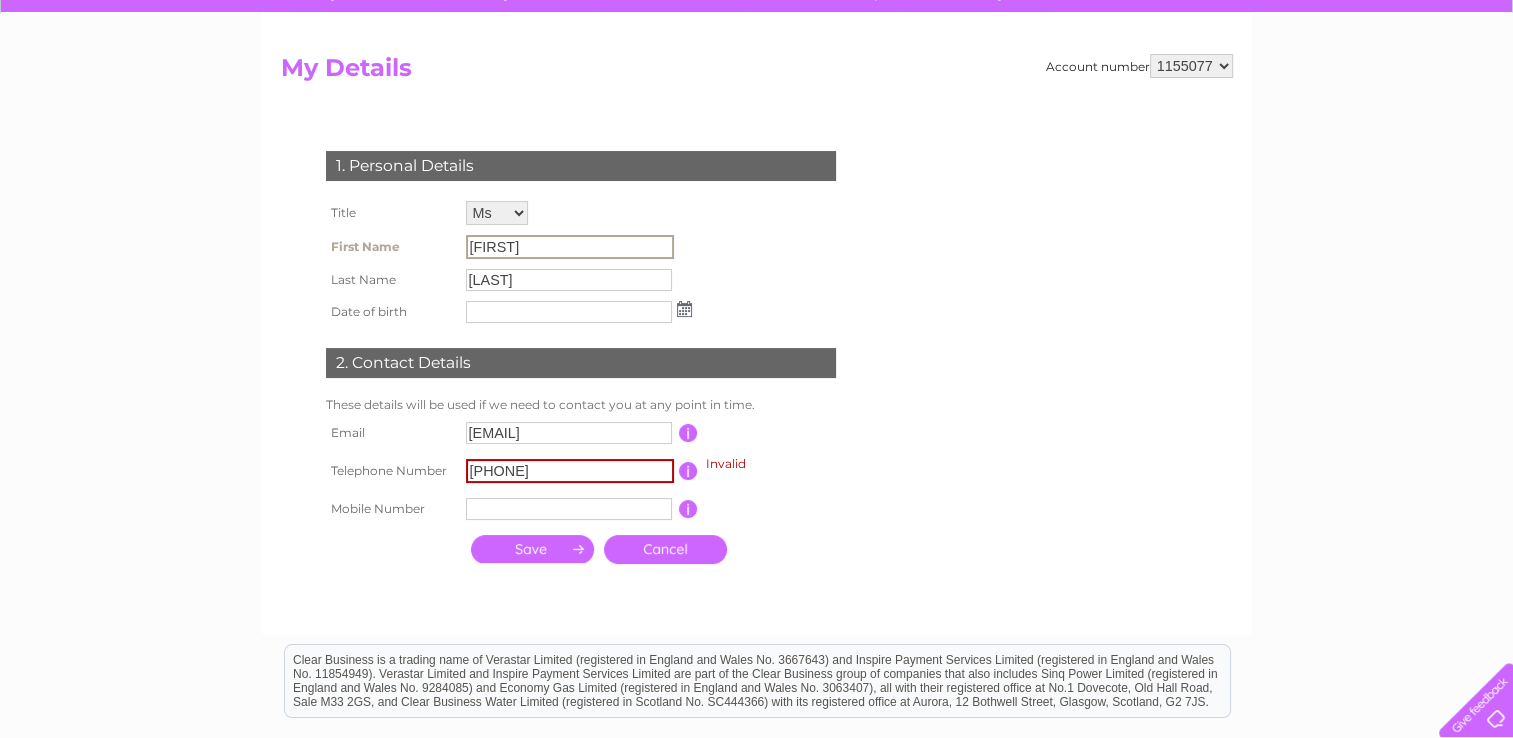 drag, startPoint x: 524, startPoint y: 247, endPoint x: 461, endPoint y: 247, distance: 63 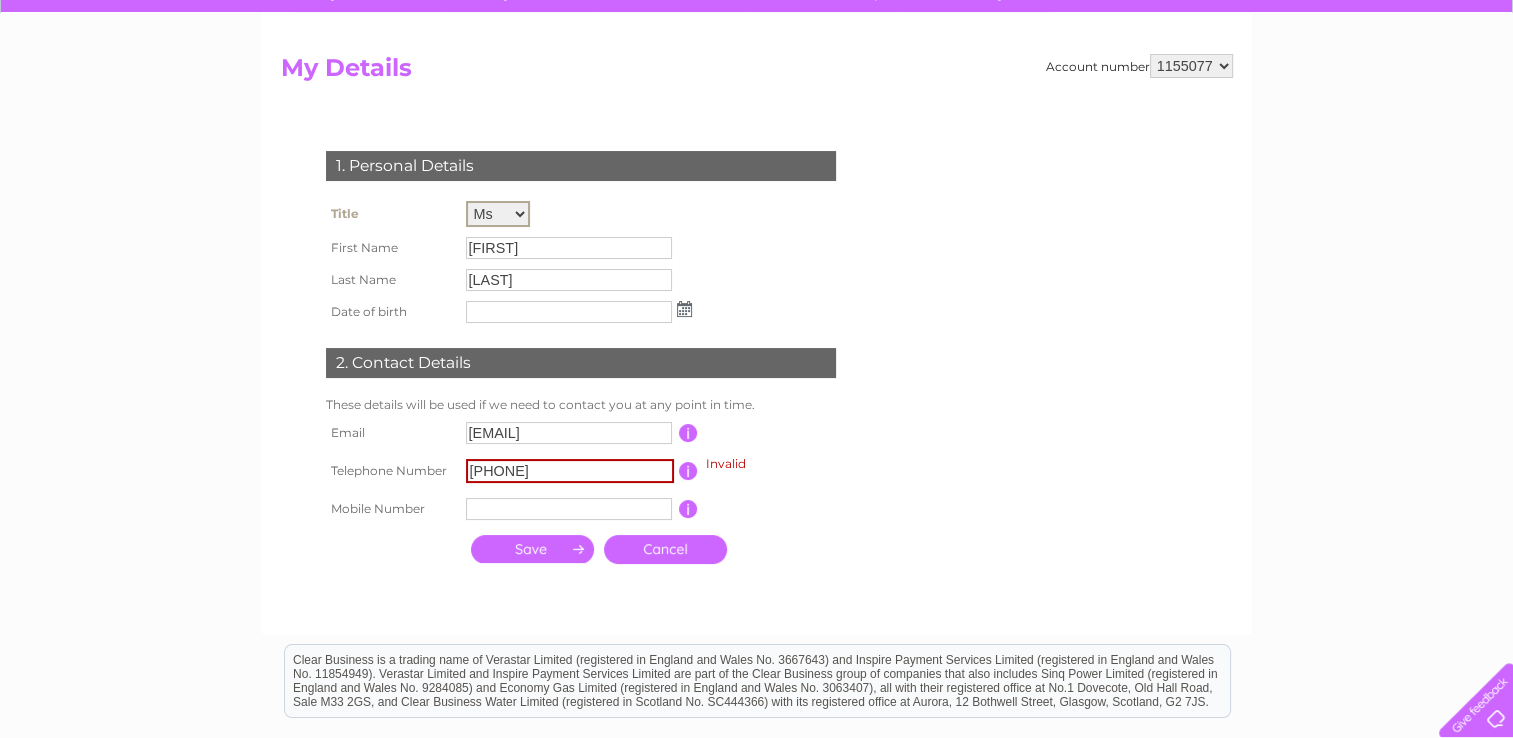 click on "Mr
Mrs
Ms
Miss
Dr
Rev
Prof
Other" at bounding box center [498, 214] 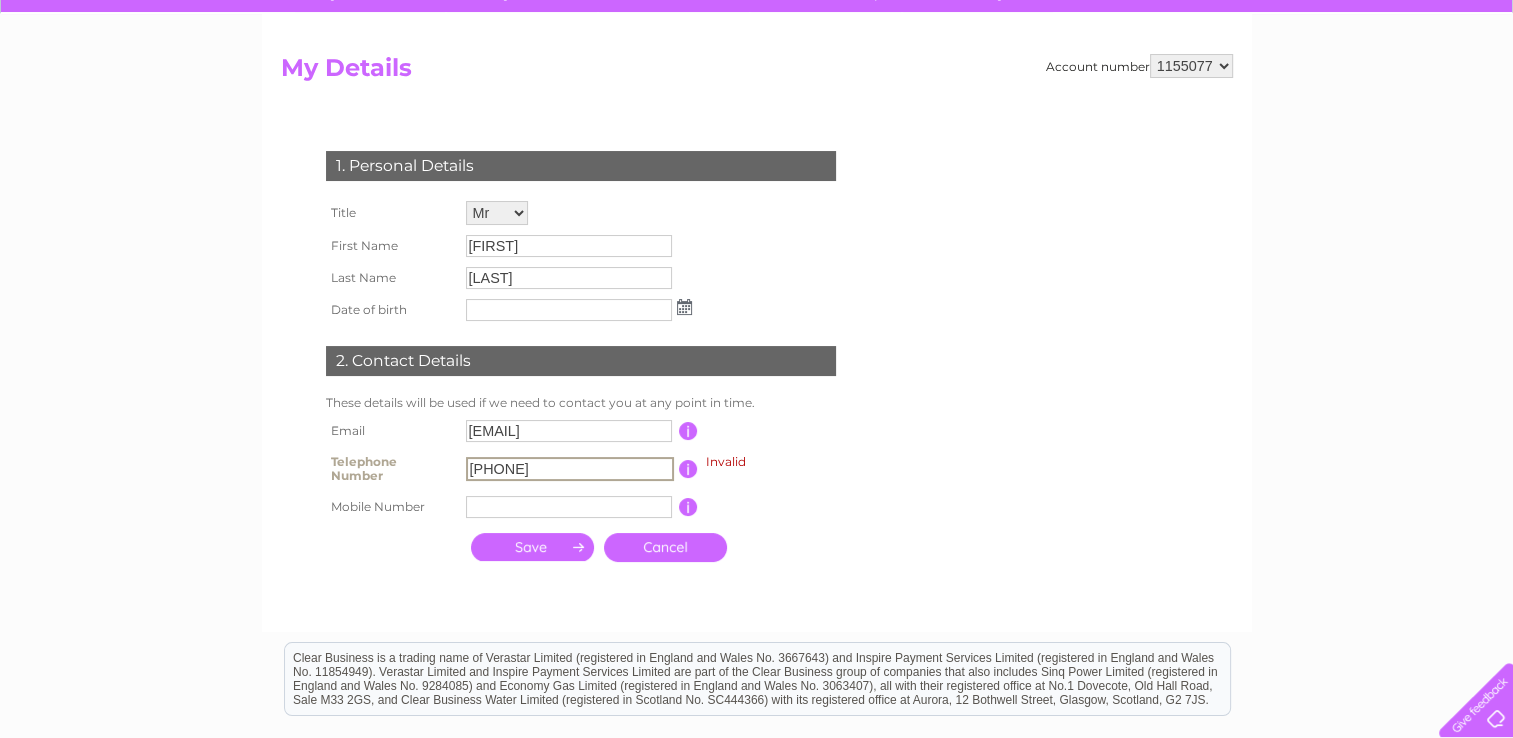 click on "[PHONE]" at bounding box center [570, 469] 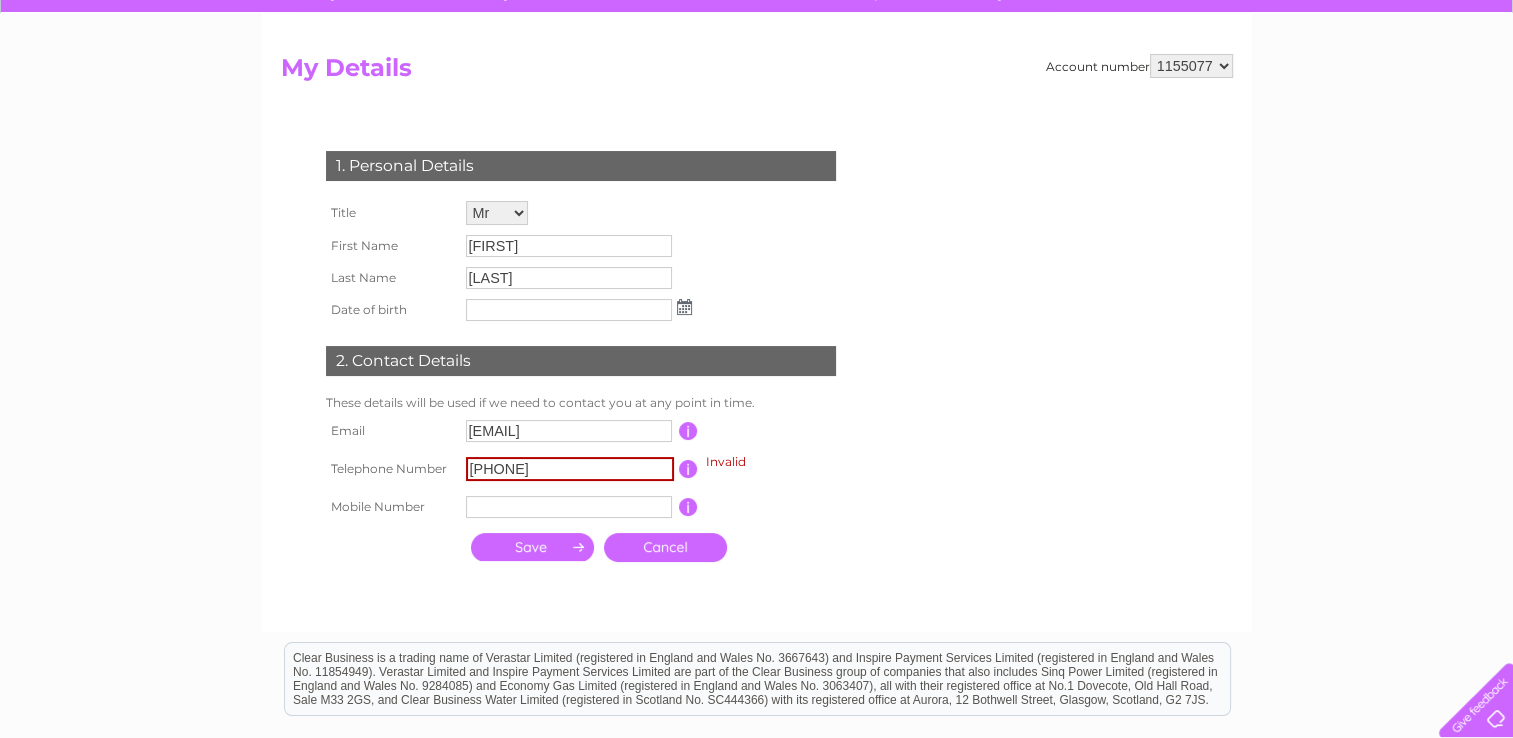 click on "Mobile Number" at bounding box center [391, 507] 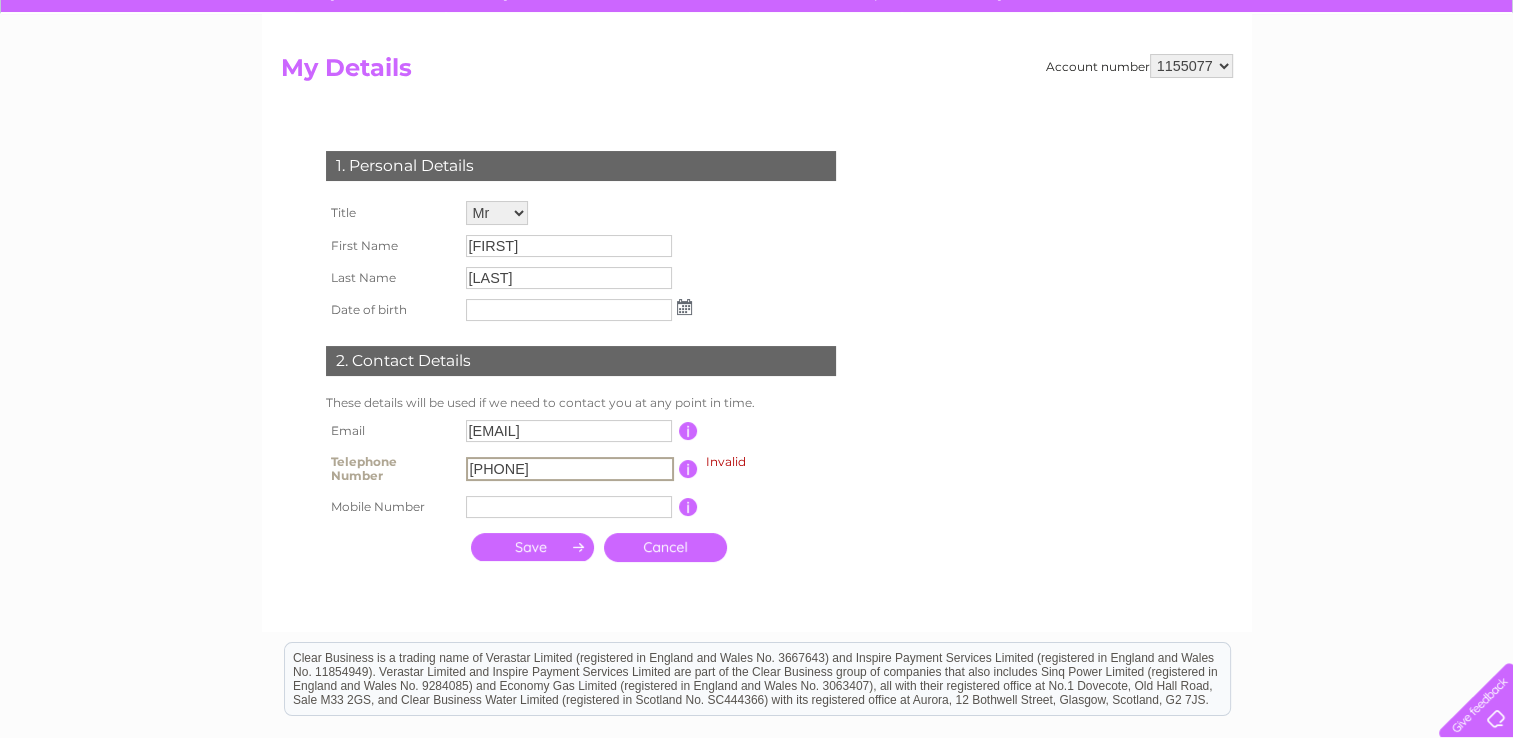 click on "[PHONE]" at bounding box center (570, 469) 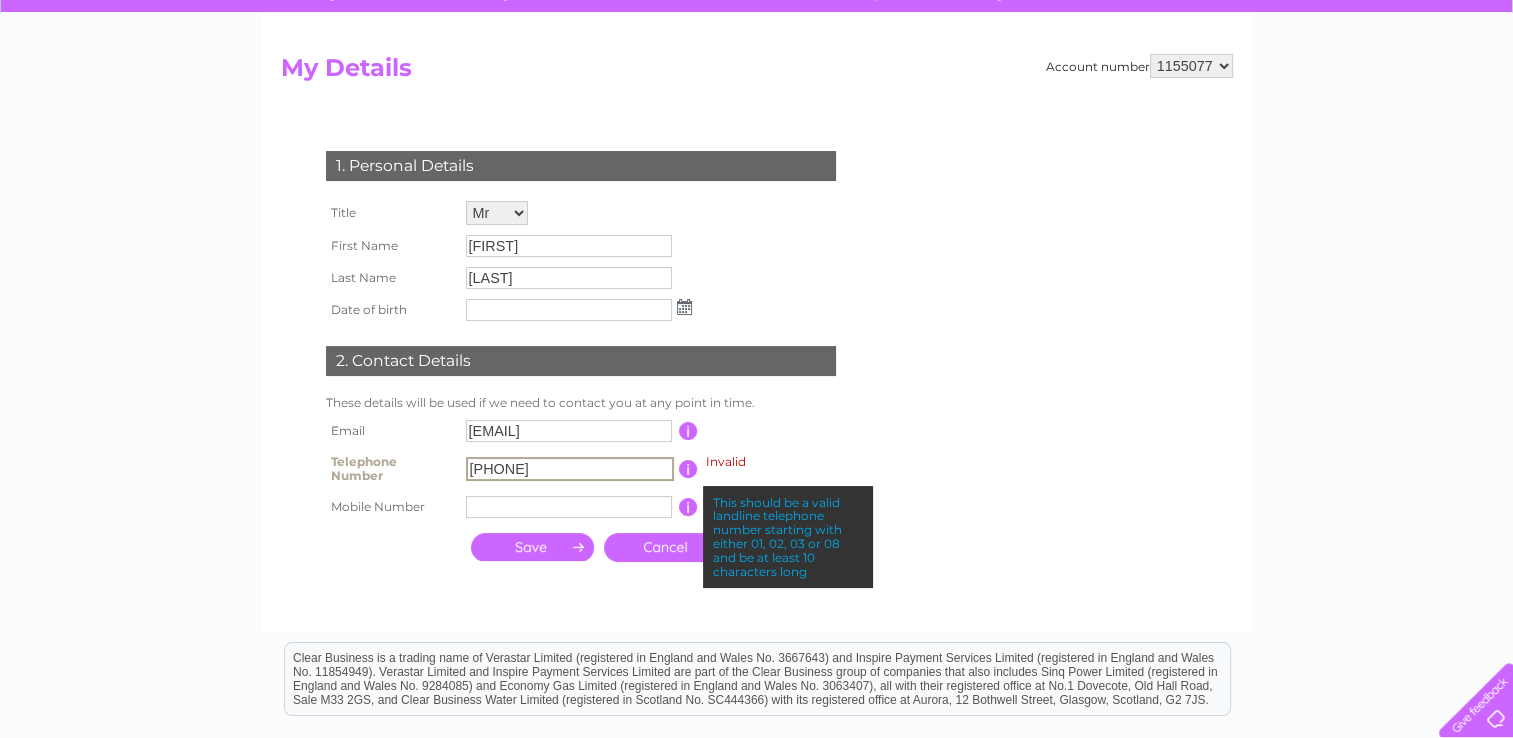 drag, startPoint x: 587, startPoint y: 471, endPoint x: 359, endPoint y: 440, distance: 230.09781 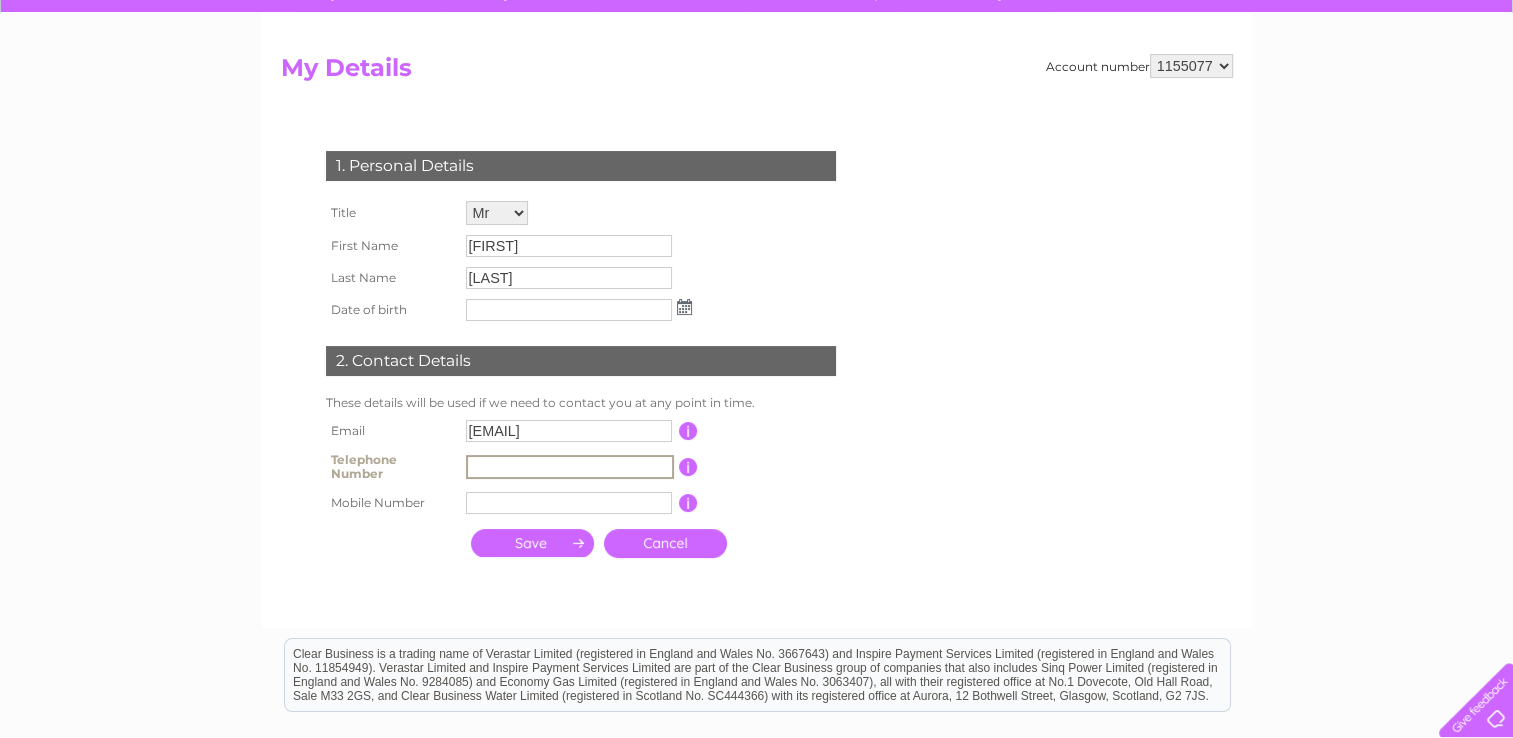 type 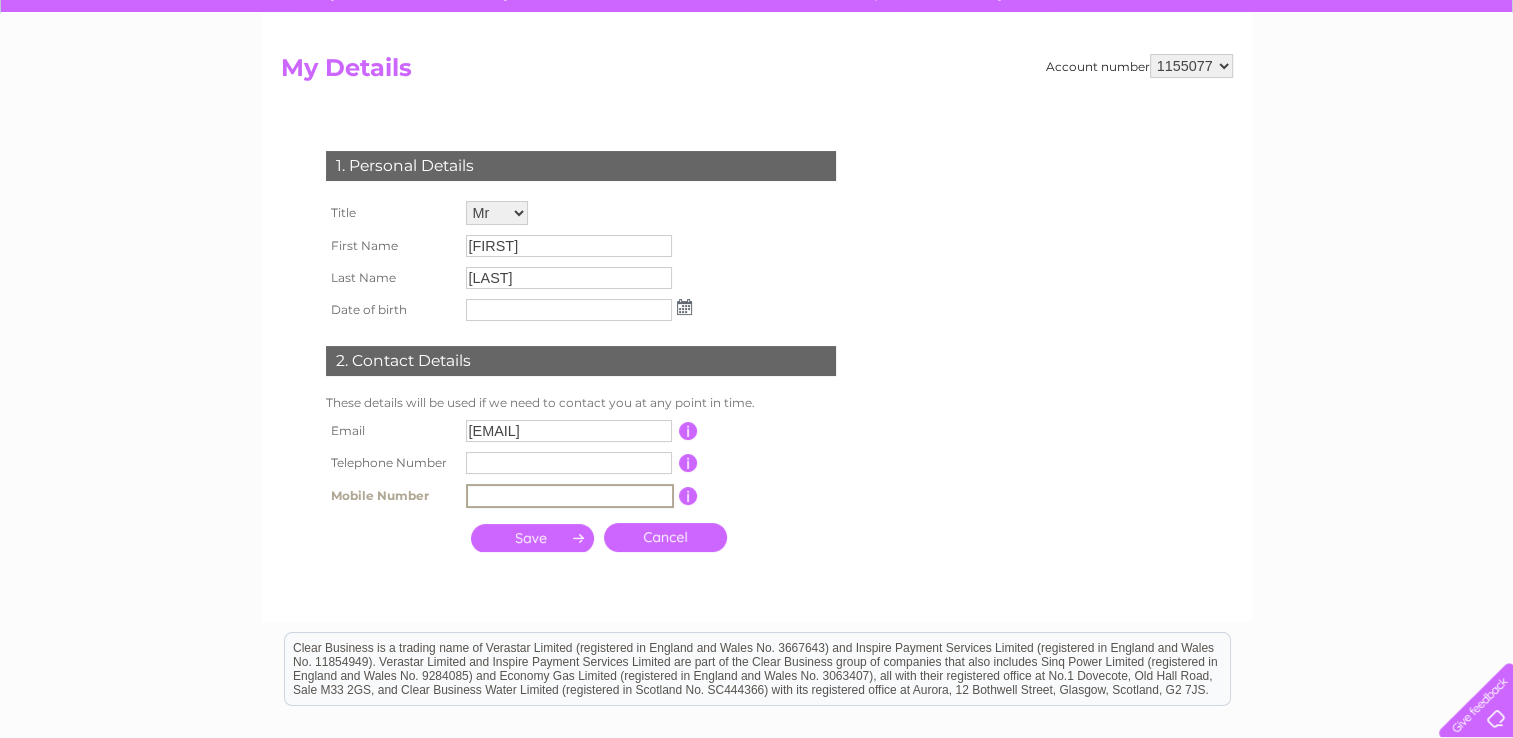 click at bounding box center (570, 496) 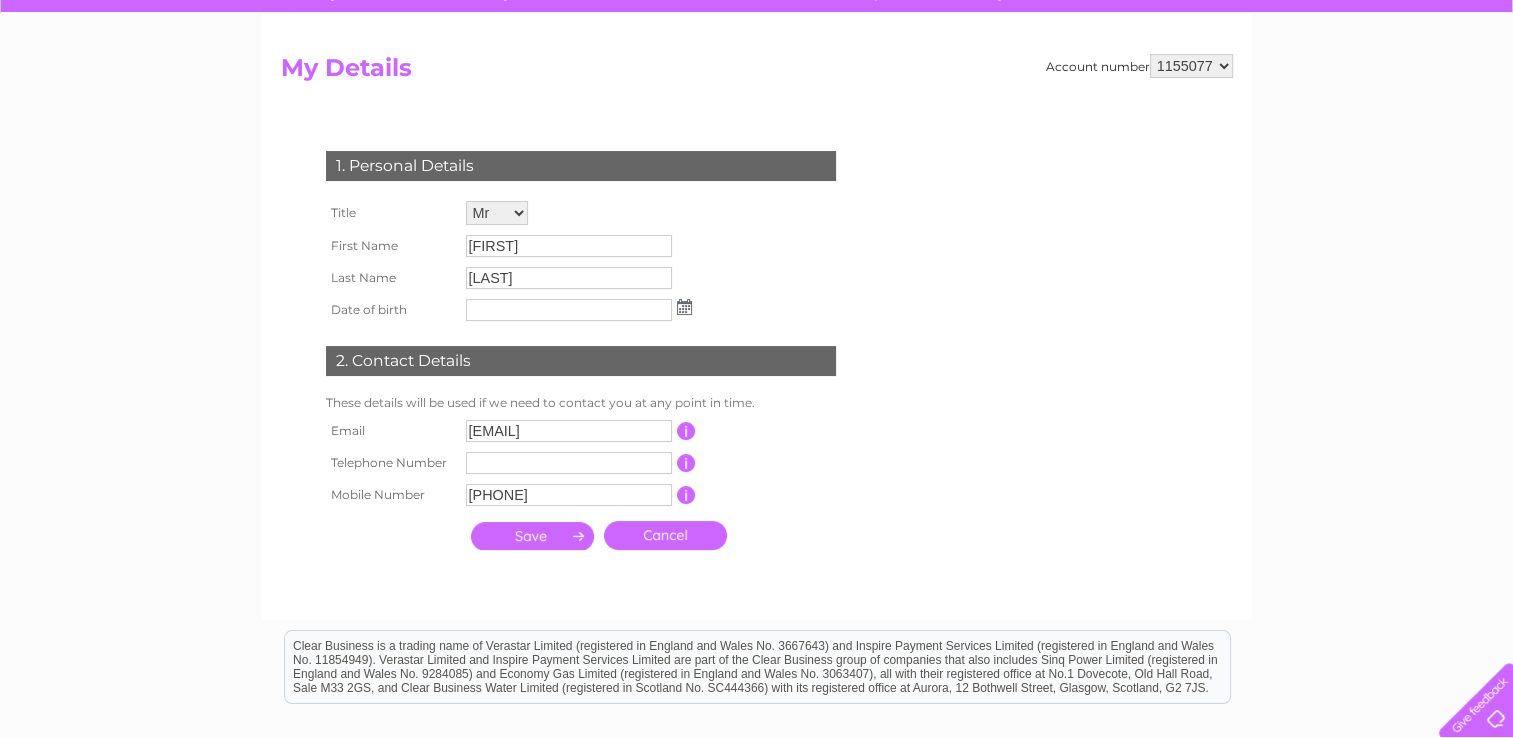 click at bounding box center [532, 536] 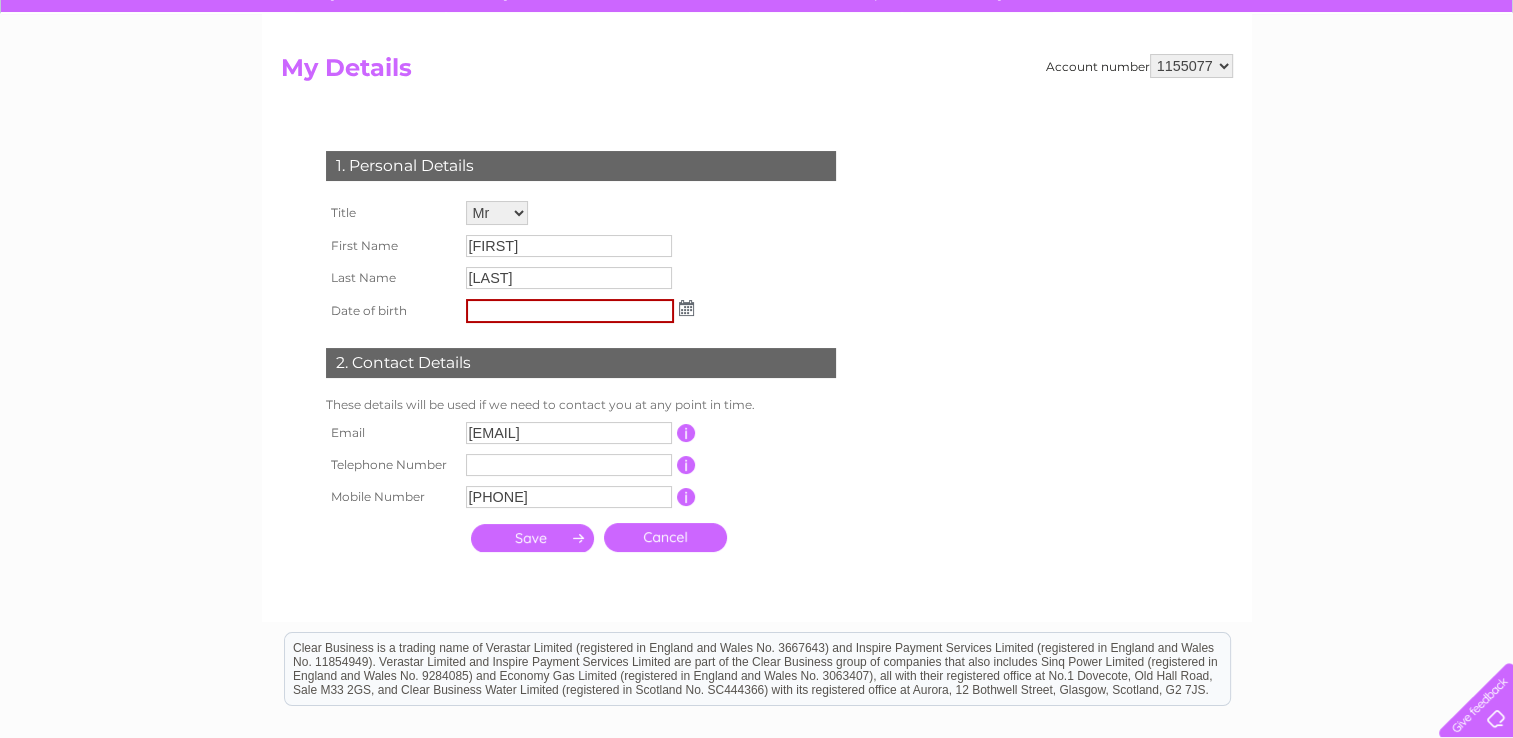 click at bounding box center (532, 538) 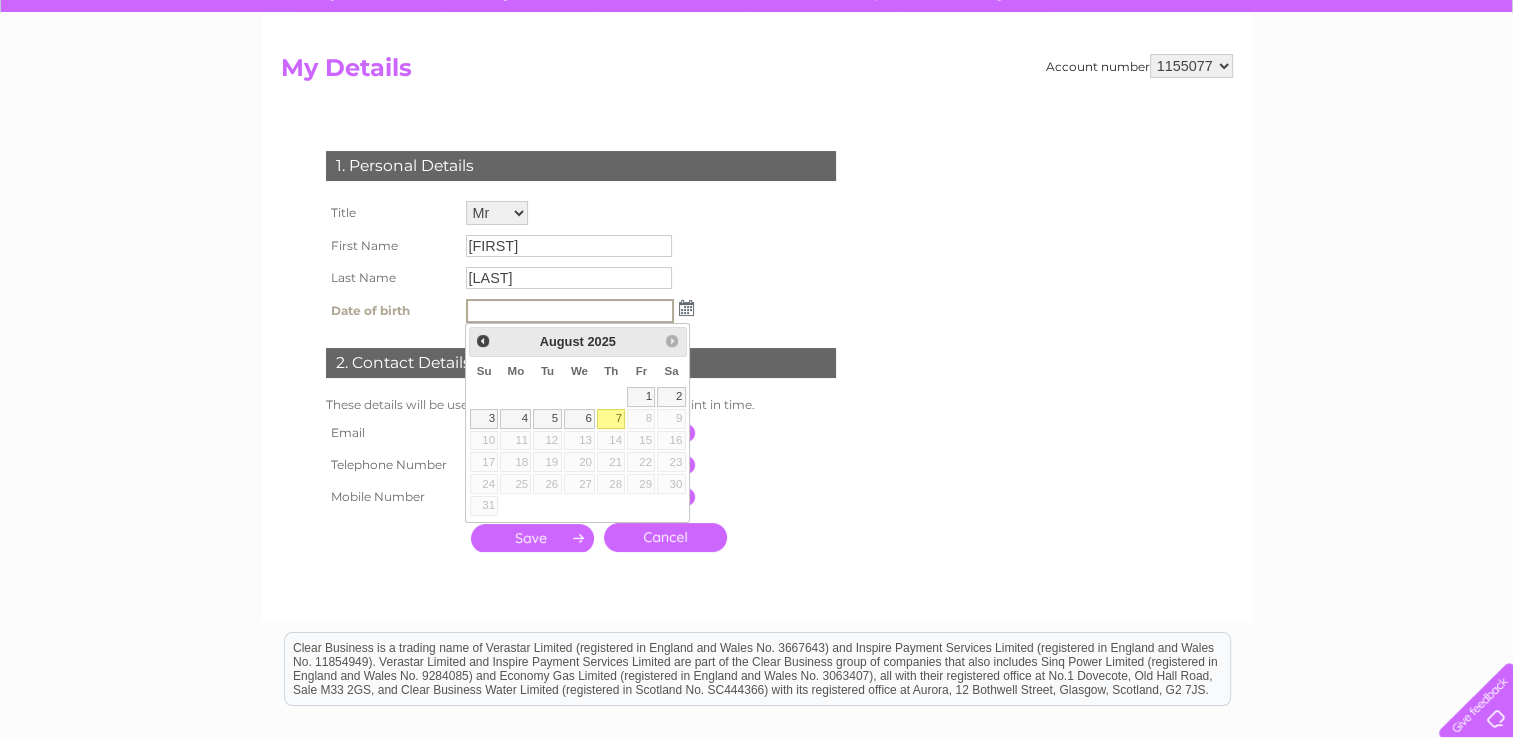click at bounding box center [570, 311] 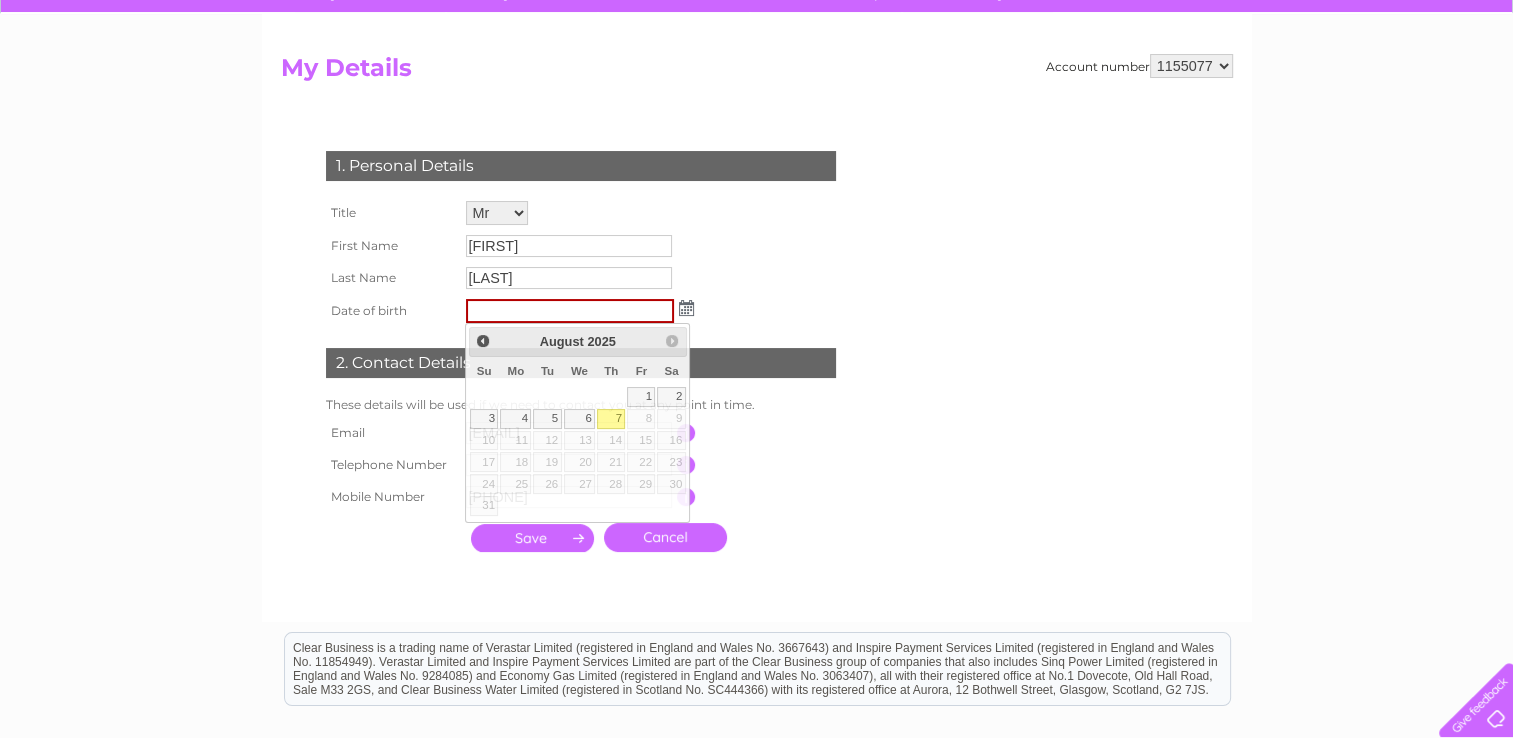 click on "This should be a valid mobile number starting with 07 and be at least 10 characters long" at bounding box center [776, 497] 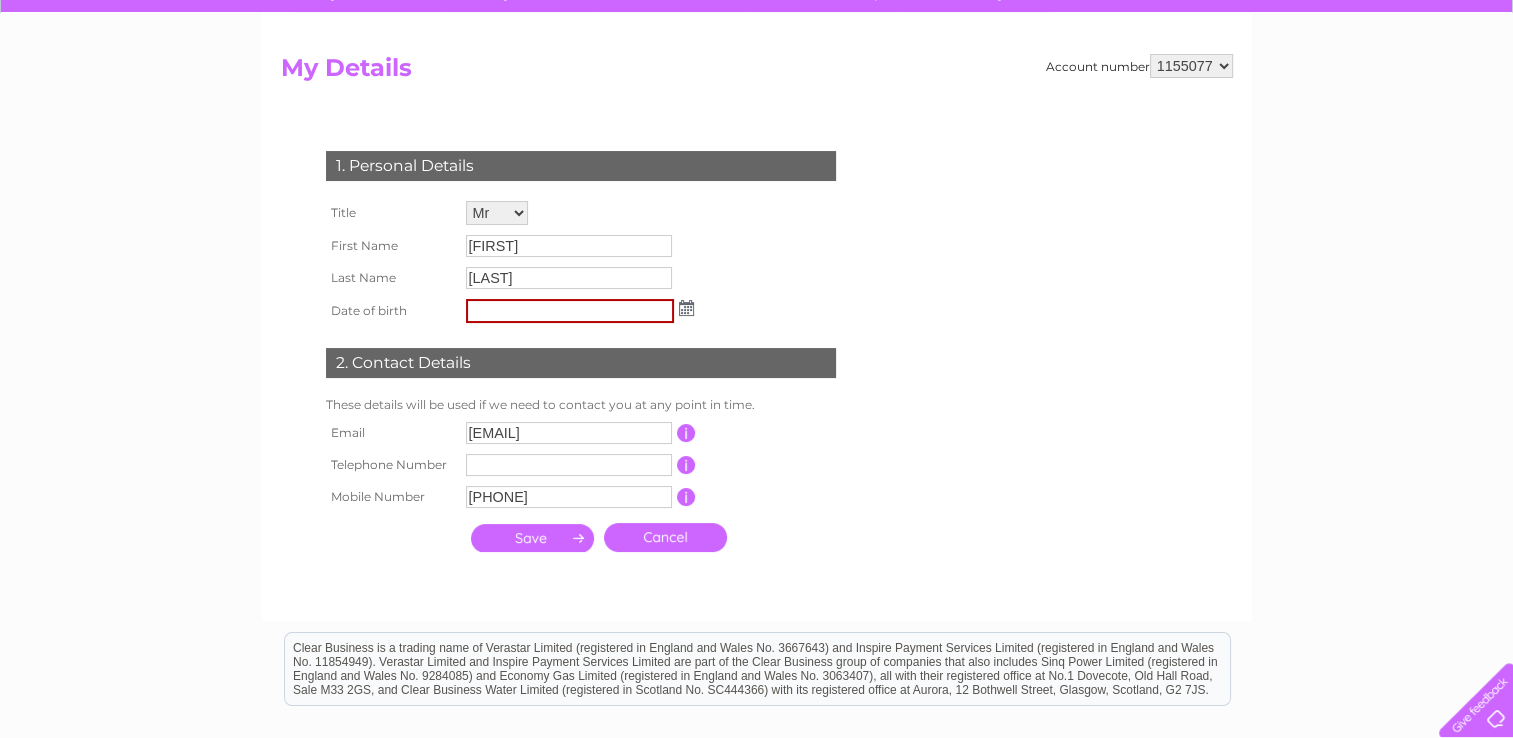 click at bounding box center [532, 538] 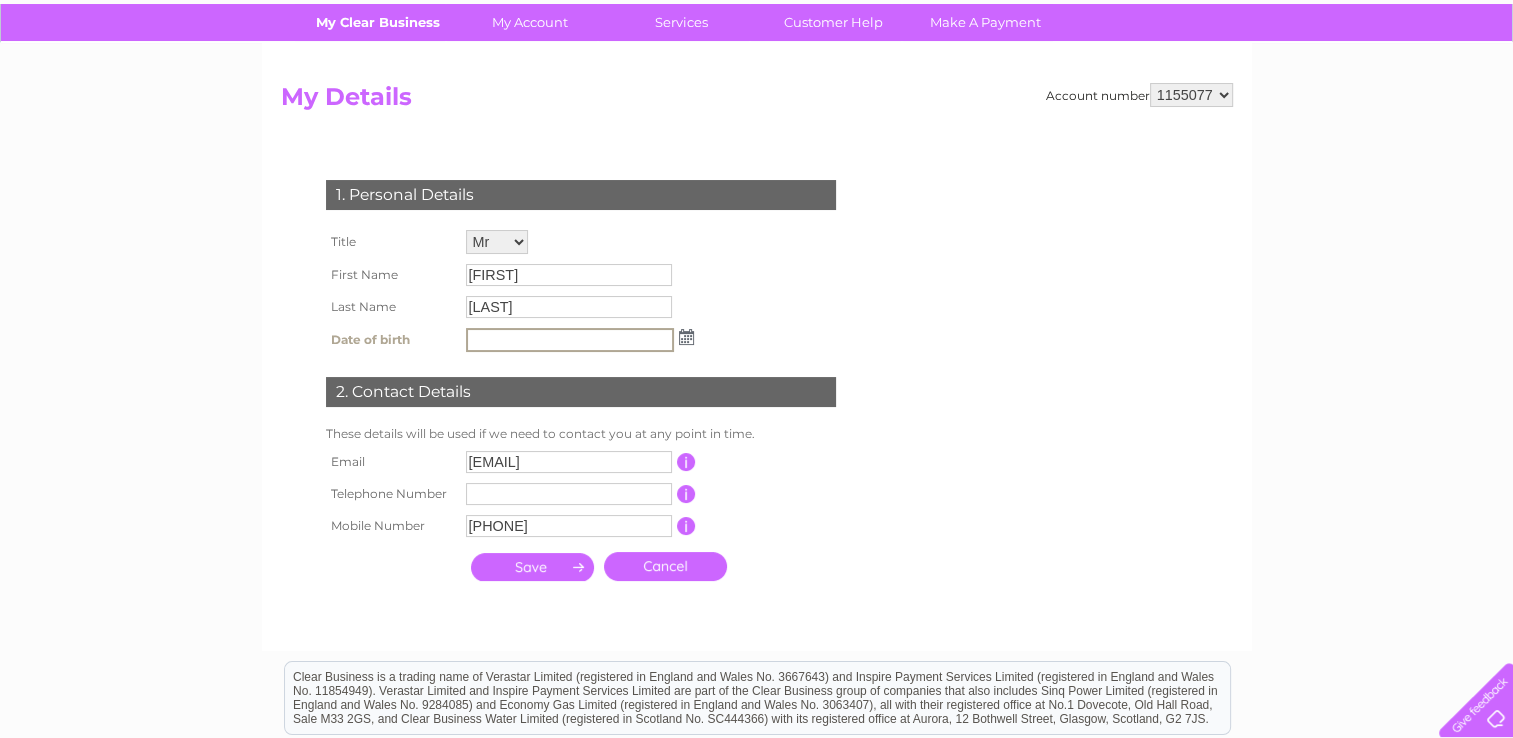 scroll, scrollTop: 145, scrollLeft: 0, axis: vertical 